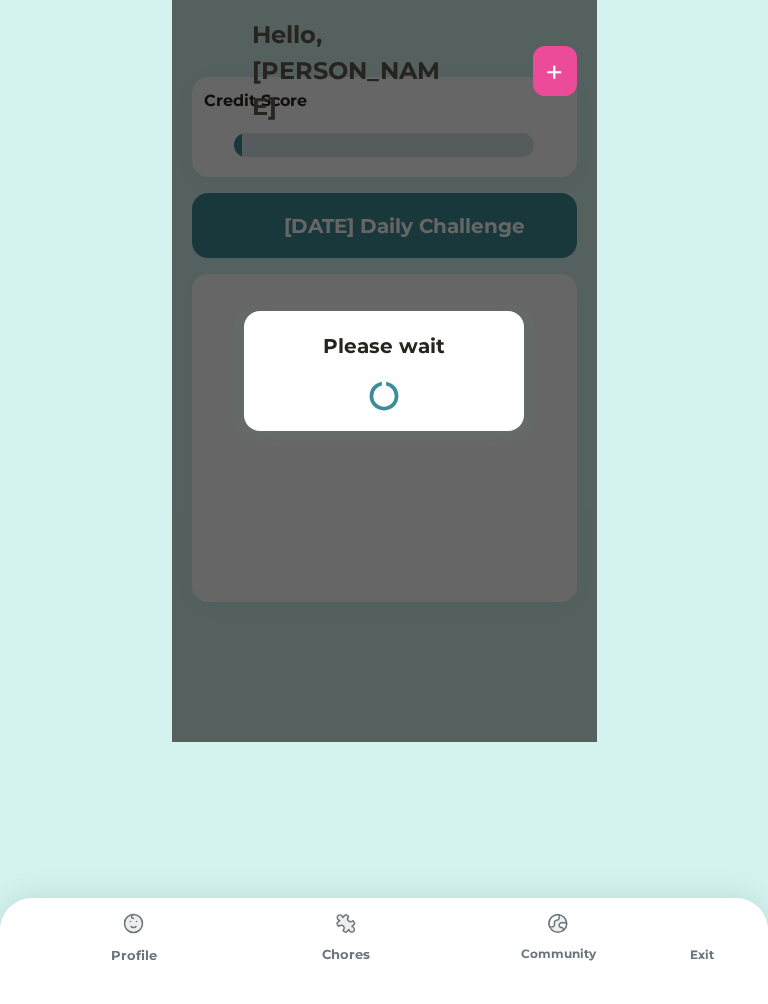 scroll, scrollTop: 0, scrollLeft: 0, axis: both 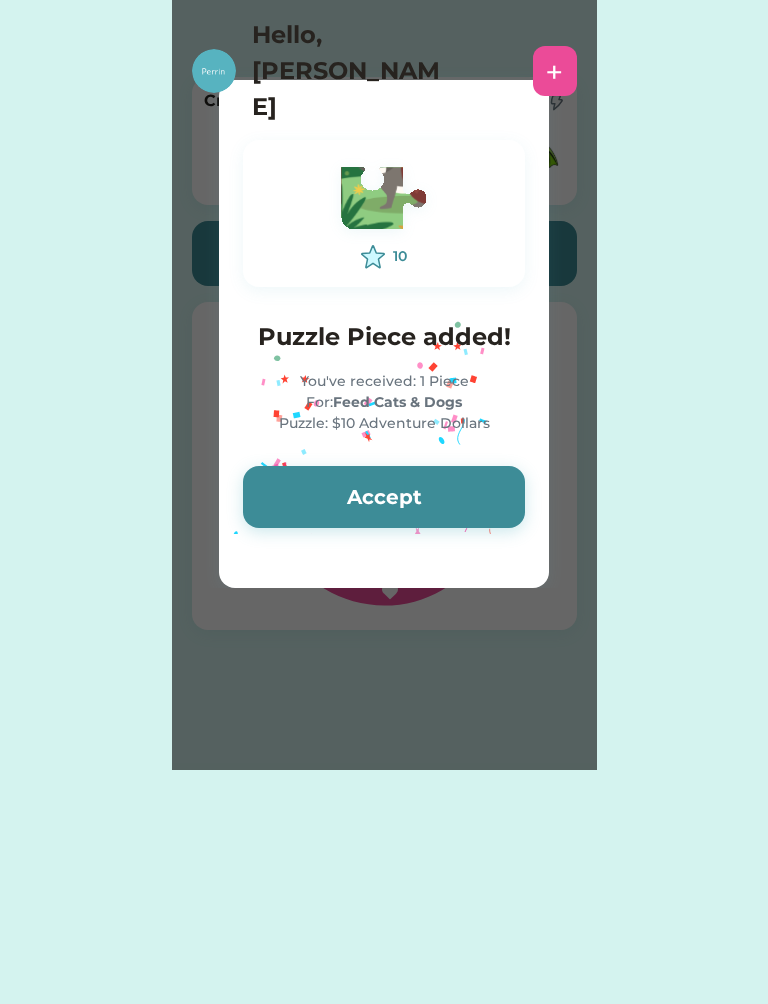 click on "Accept" at bounding box center (384, 497) 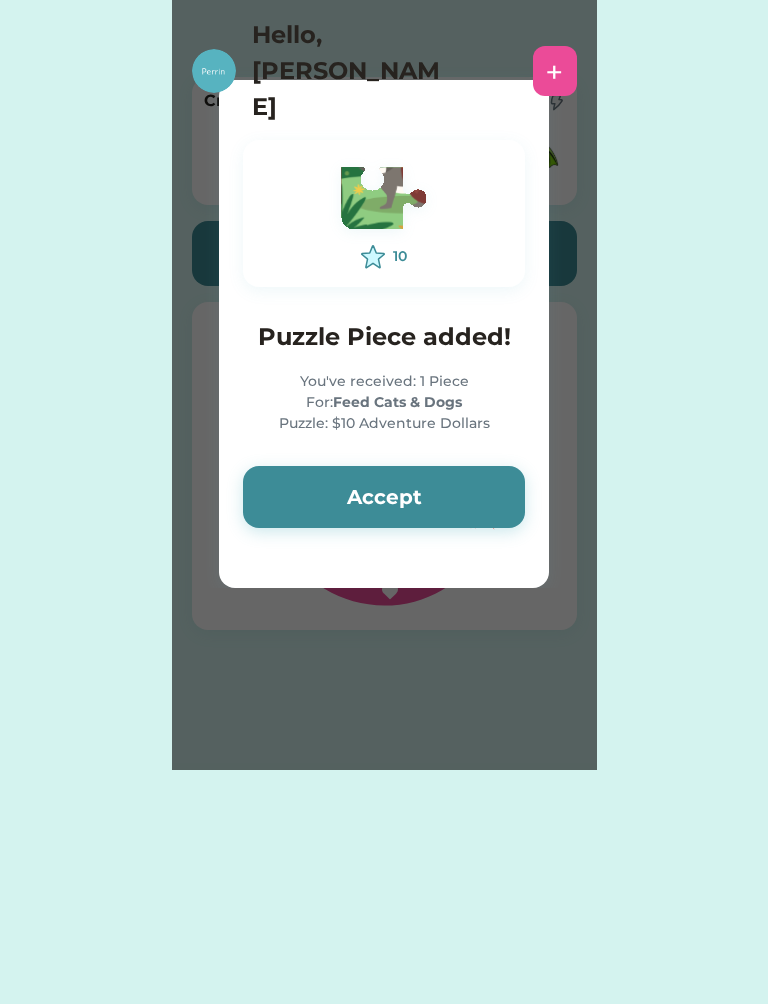 click on "Accept" at bounding box center (384, 497) 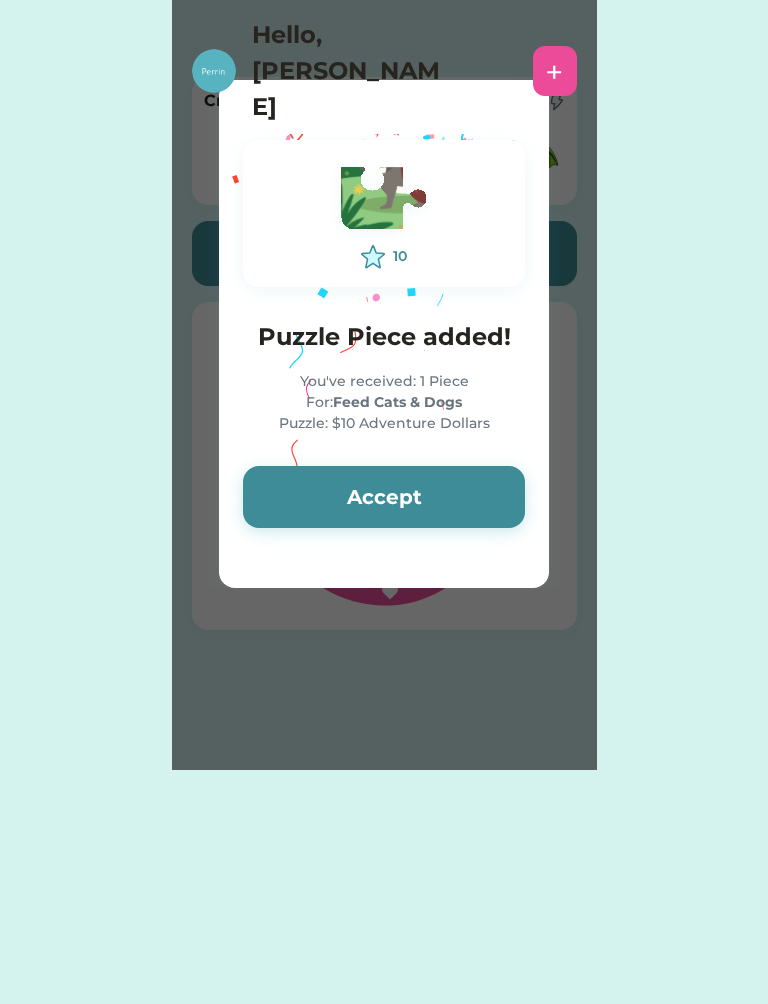 click on "Accept" at bounding box center [384, 497] 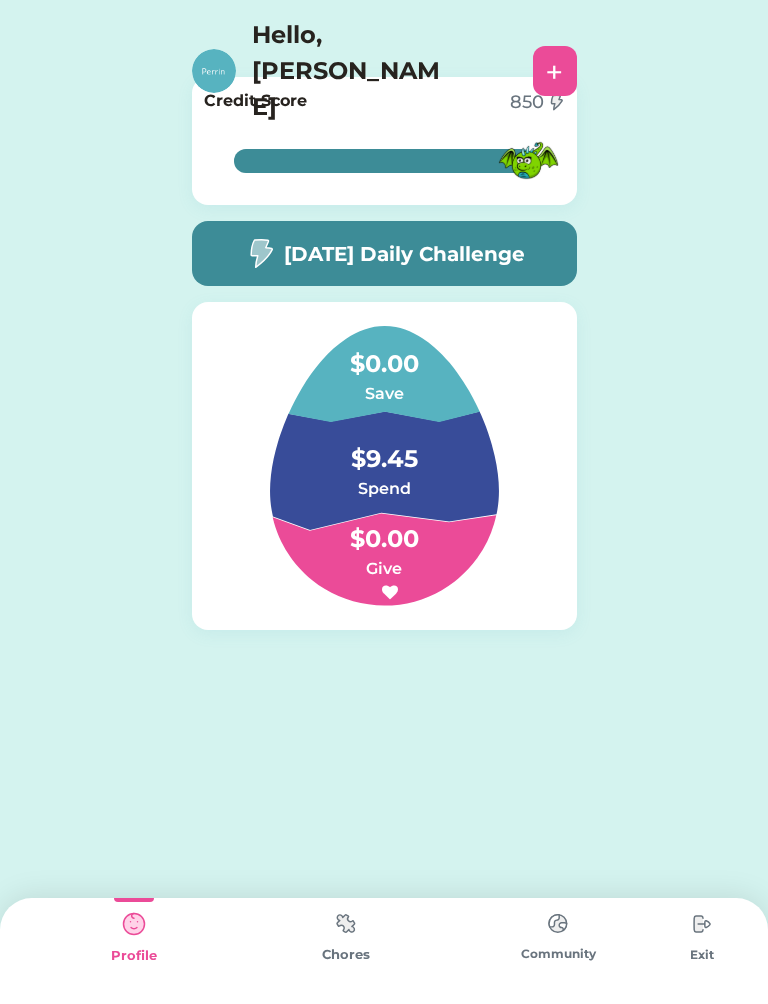 click on "Chores" at bounding box center (346, 955) 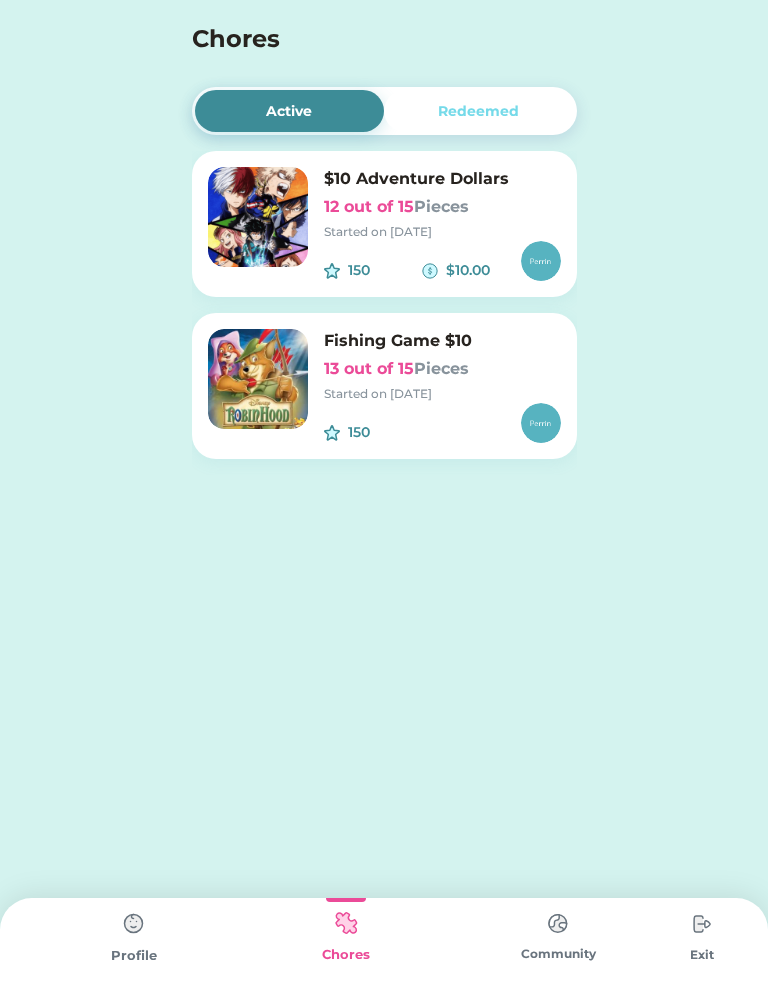 click at bounding box center (258, 217) 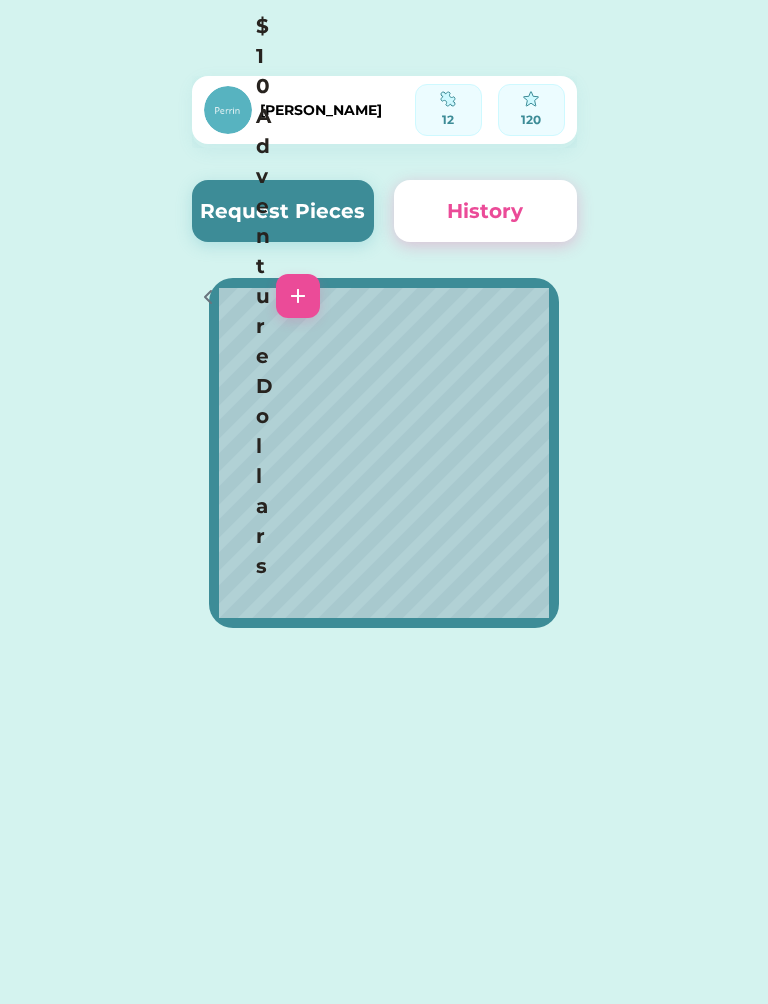 click on "Request Pieces" at bounding box center [283, 211] 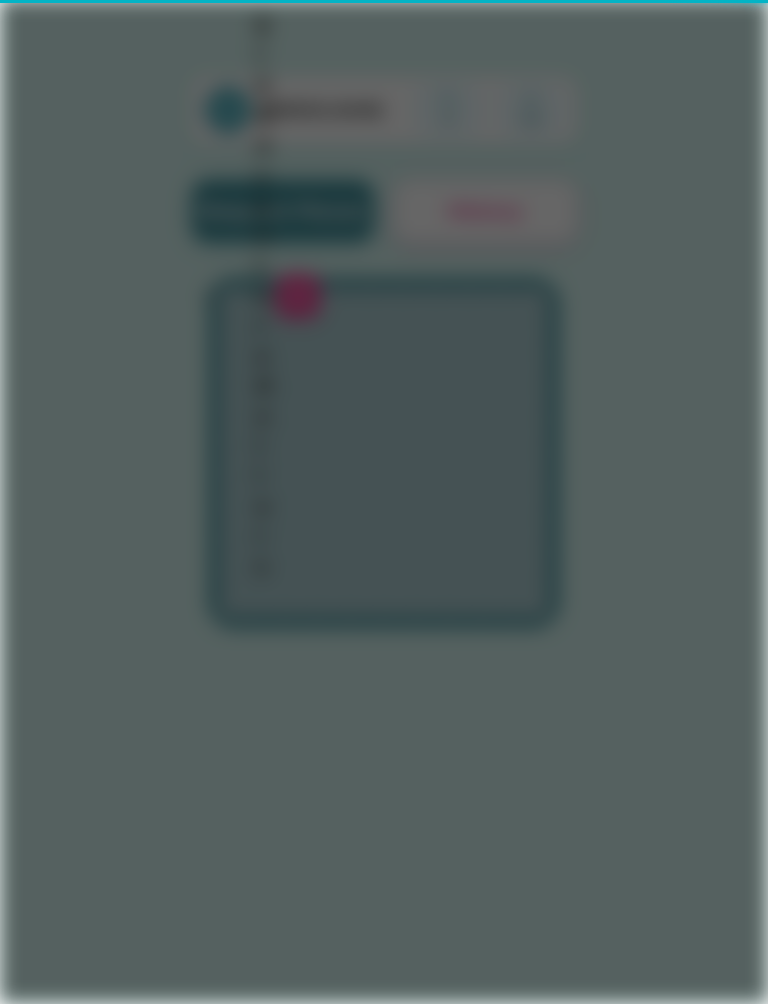 click on "Daddy’s Task" at bounding box center (384, 196) 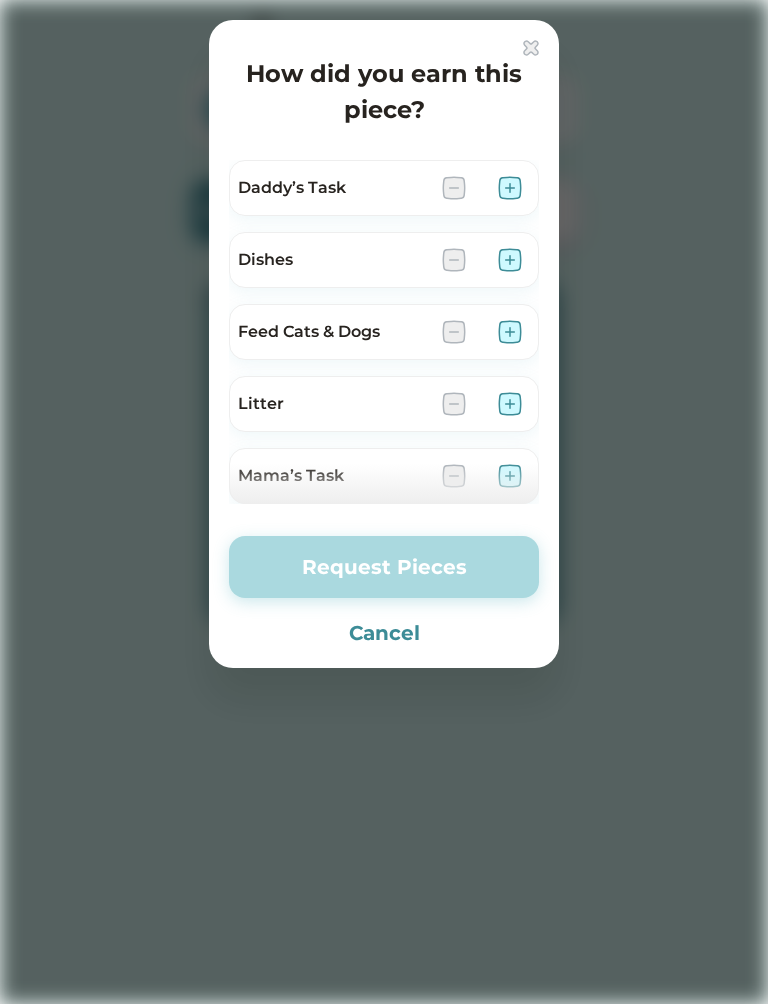 click at bounding box center [510, 332] 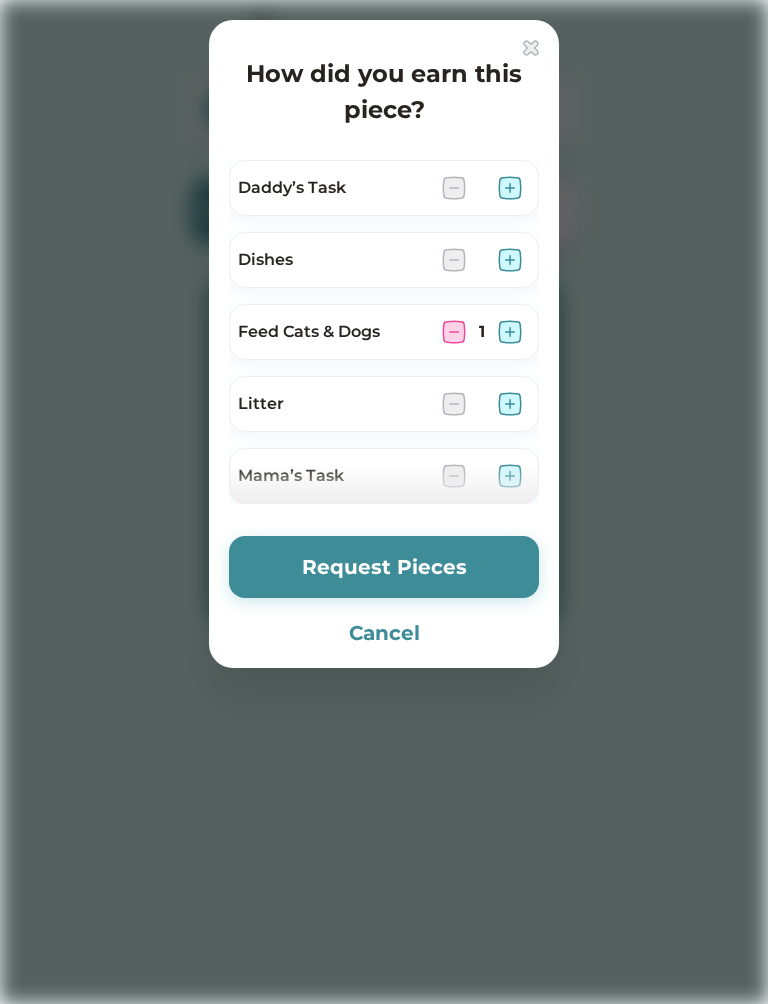 click on "Request Pieces" at bounding box center [384, 567] 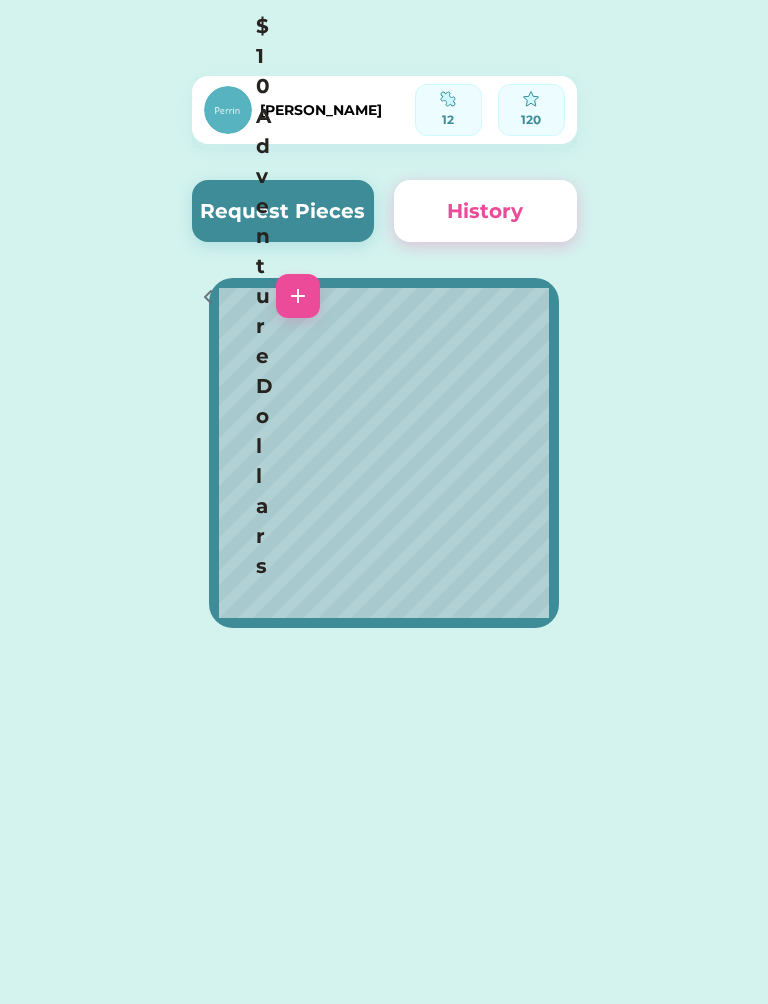 click on "Active Redeemed $10 Adventure Dollars 12 out of 15  Pieces  Started on [DATE] 150 $10.00 Fishing Game $10 13 out of 15  Pieces  Started on [DATE] 150
[PERSON_NAME] 12 120 Request Pieces History
$10 Adventure Dollars
Oops There was a problem during the setup of your puzzle. Please add an image for this puzzle Save Please select at least one child [PERSON_NAME] Save
Switch to Child Mode [PERSON_NAME] ACCOUNT TOTAL $9.45 Chores Give Money Gwynevere ACCOUNT TOTAL $35.44 Chores Give Money Avi ACCOUNT TOTAL $7.50 Chores Give Money
Please wait 10 Puzzle Piece added!  100%" at bounding box center (384, 502) 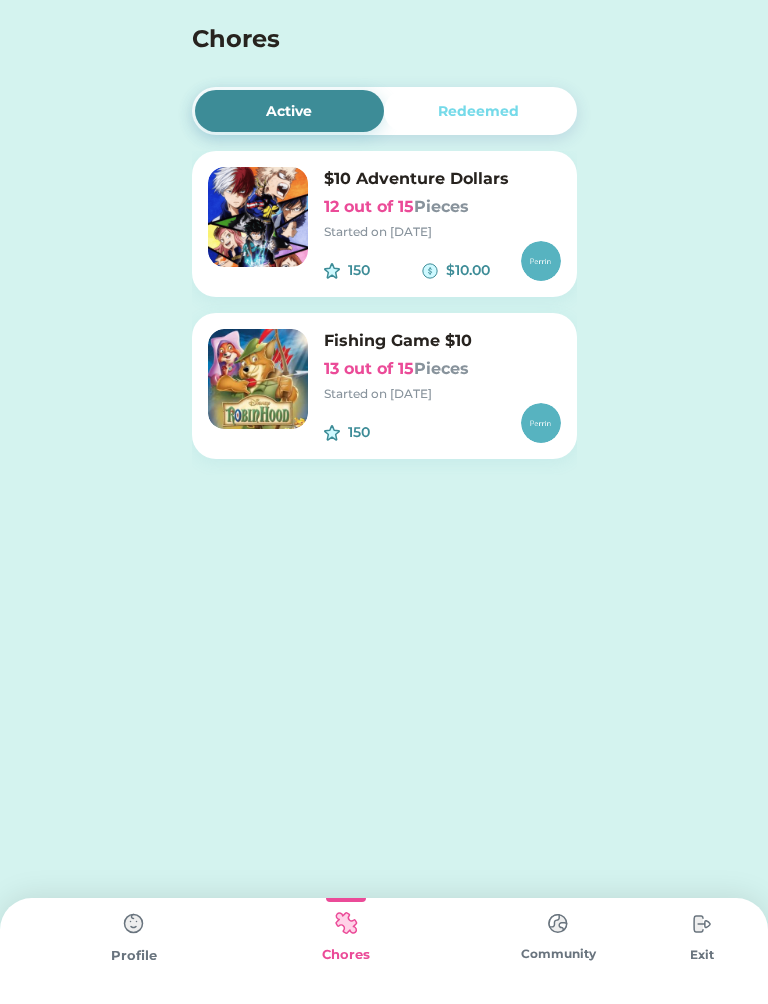 click on "$10 Adventure Dollars 12 out of 15  Pieces  Started on [DATE] 150 $10.00" at bounding box center (384, 224) 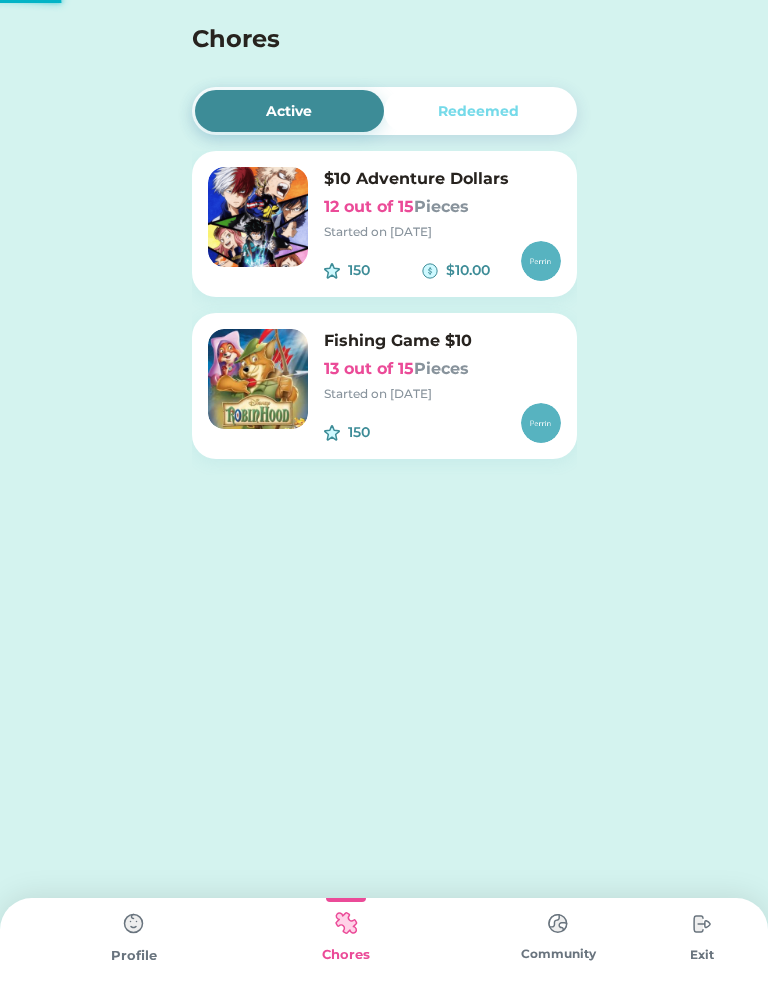 click on "Redeemed" at bounding box center [479, 111] 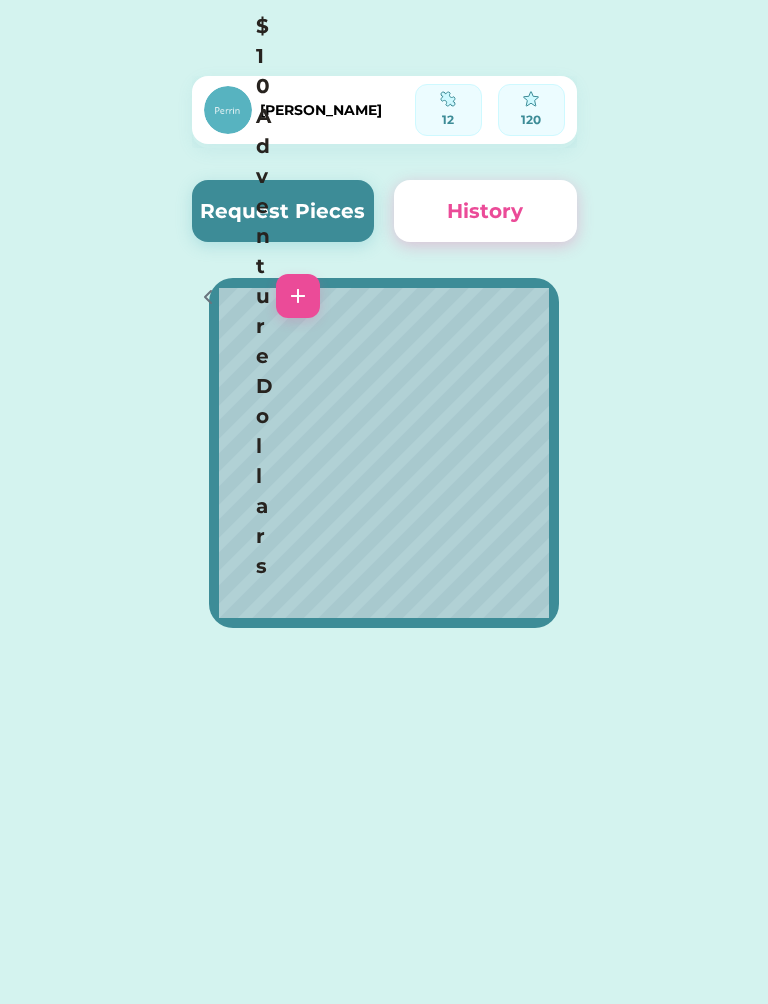 click 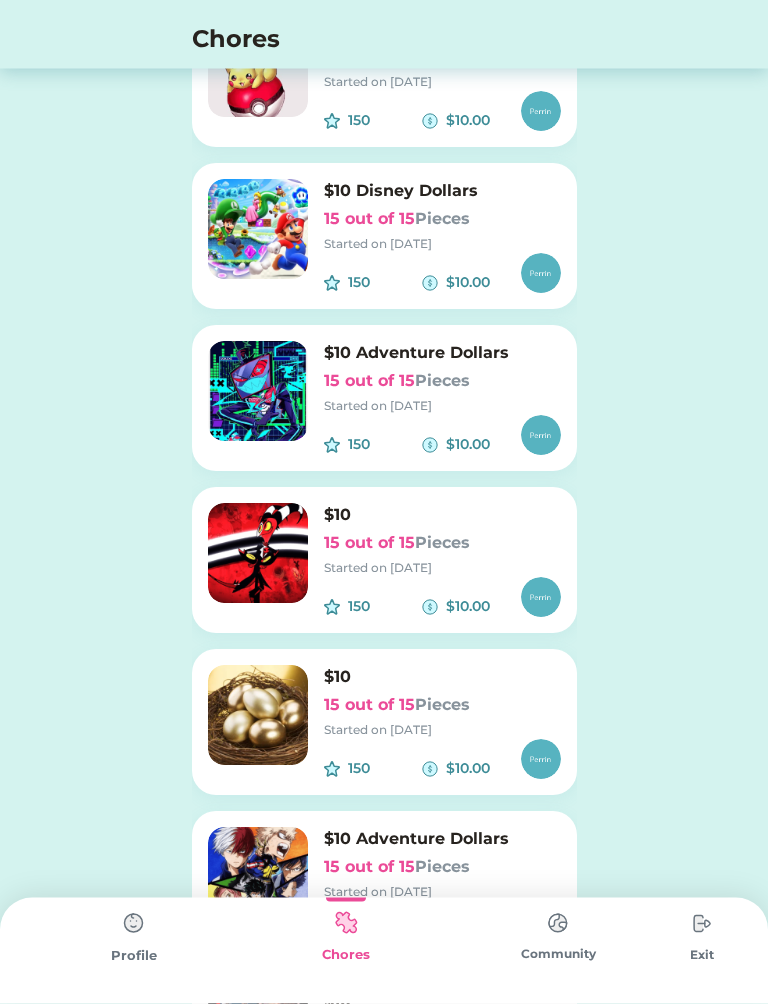 scroll, scrollTop: 479, scrollLeft: 0, axis: vertical 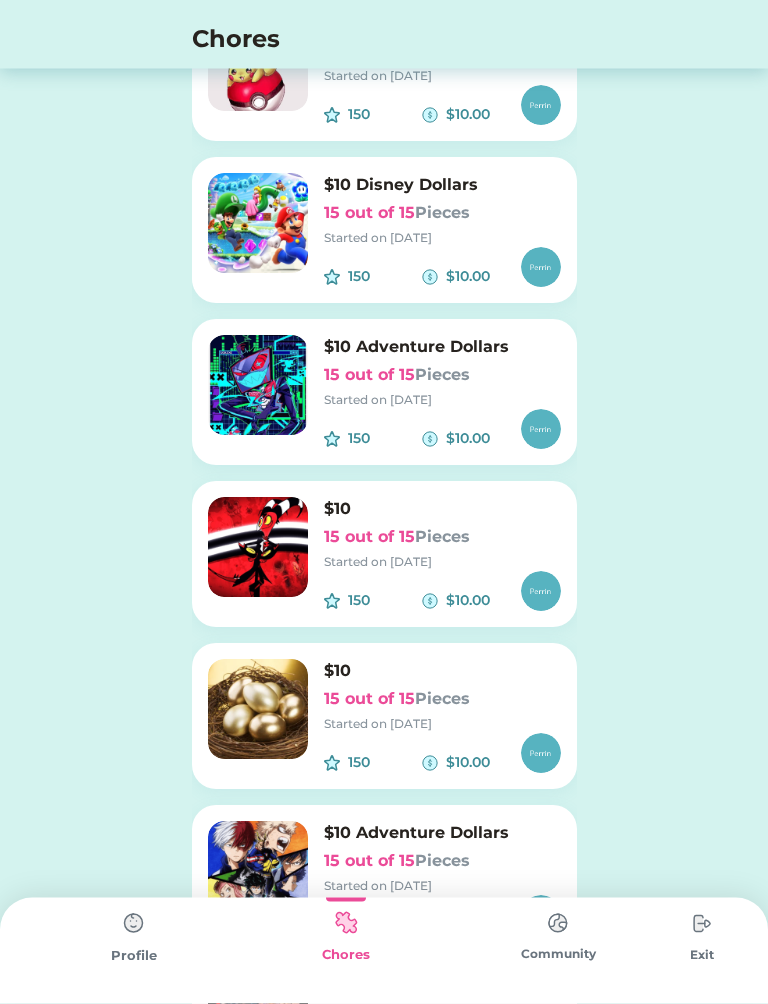 click on "15 out of 15  Pieces" at bounding box center (442, 538) 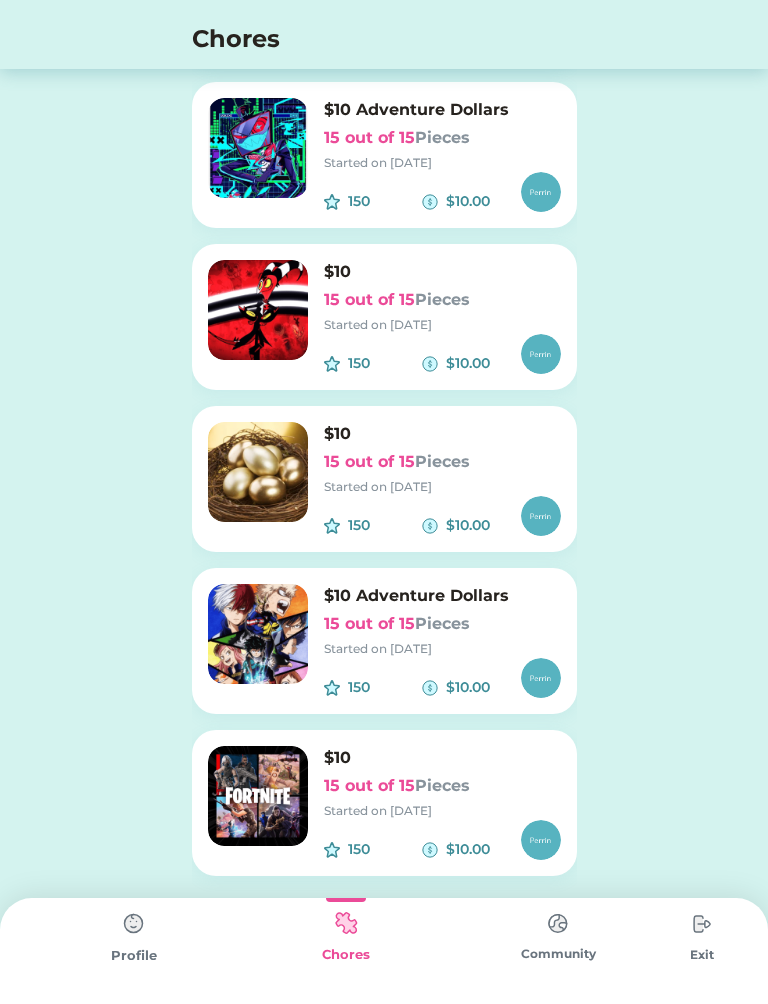 scroll, scrollTop: 725, scrollLeft: 0, axis: vertical 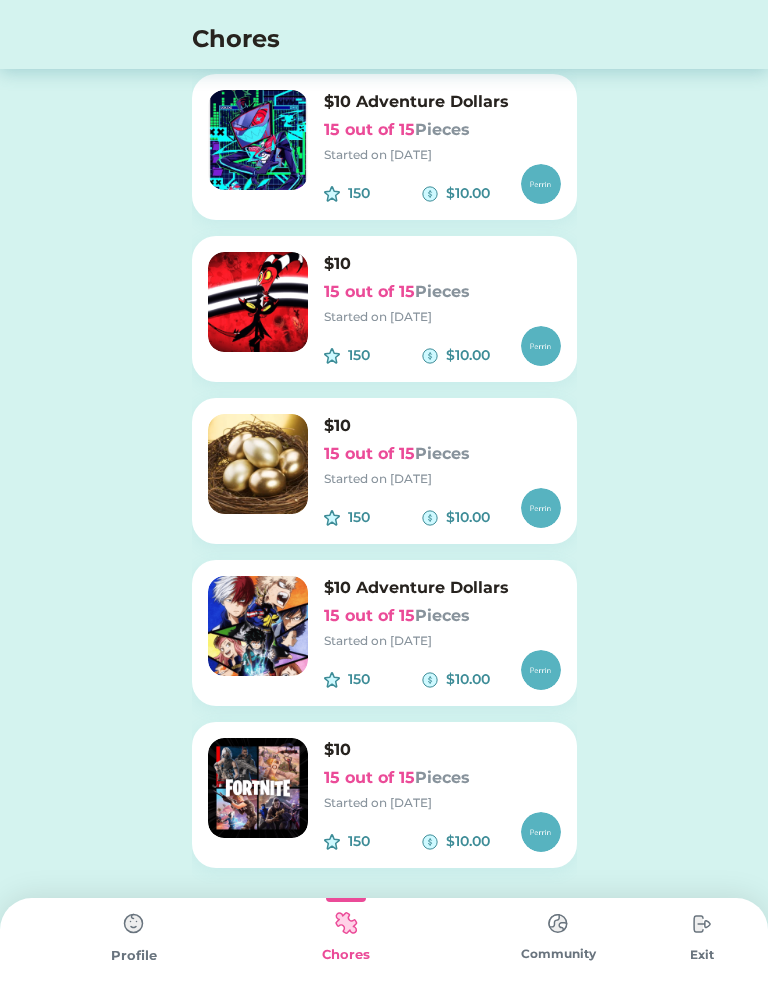 click on "15 out of 15  Pieces" at bounding box center [442, 292] 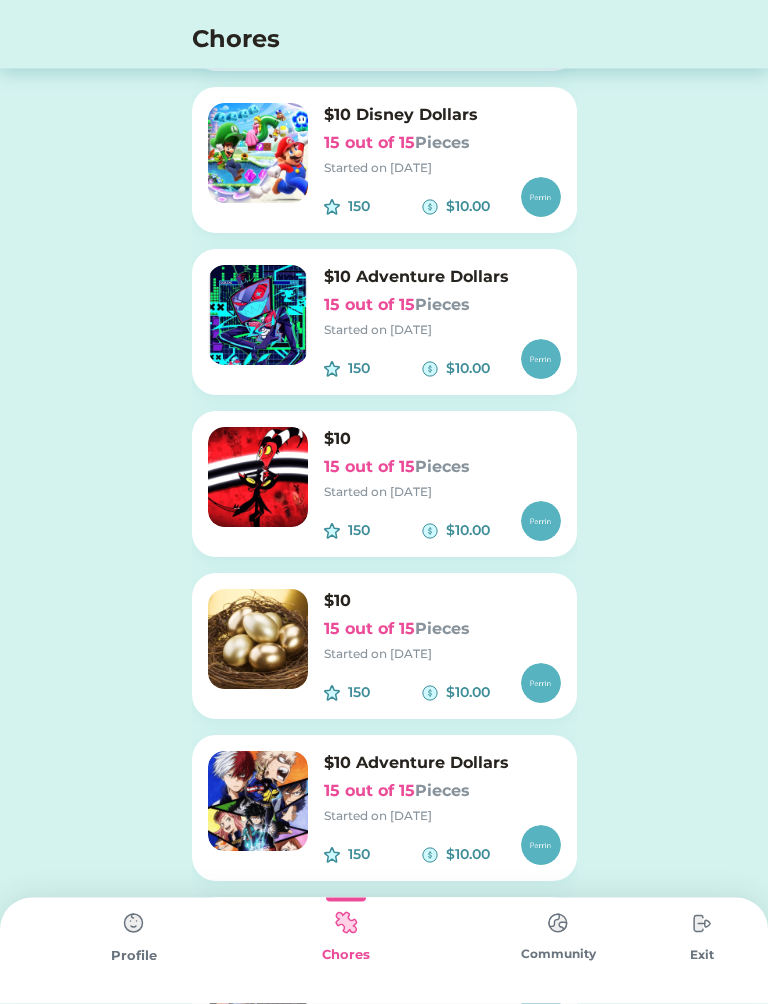 scroll, scrollTop: 545, scrollLeft: 0, axis: vertical 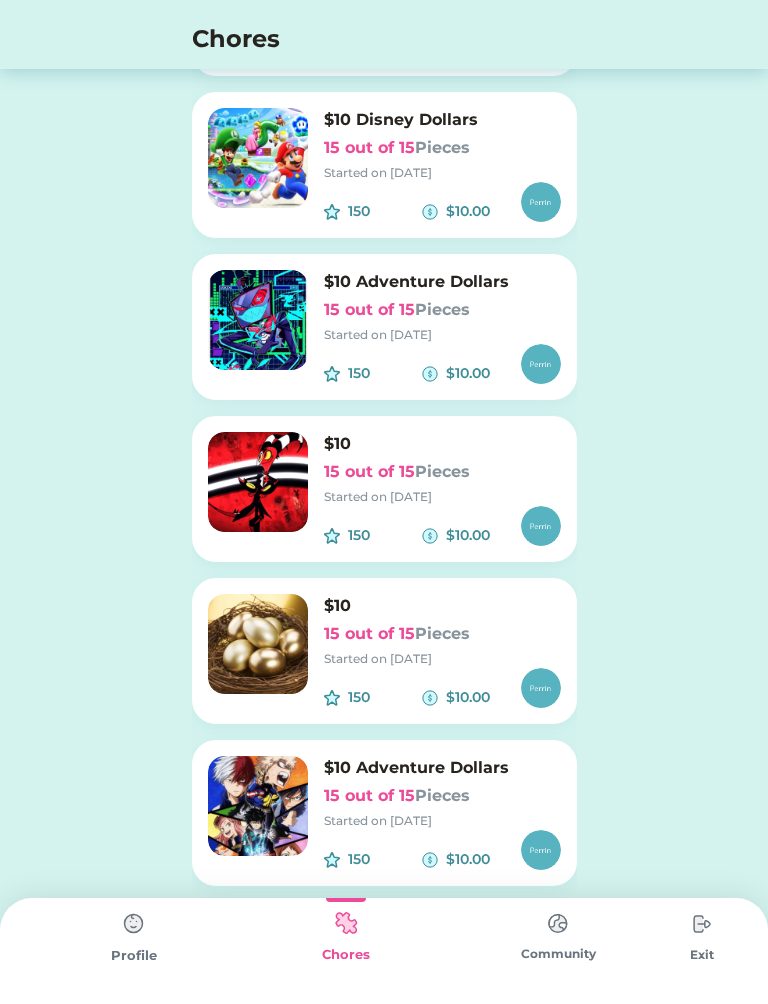 click at bounding box center (258, 482) 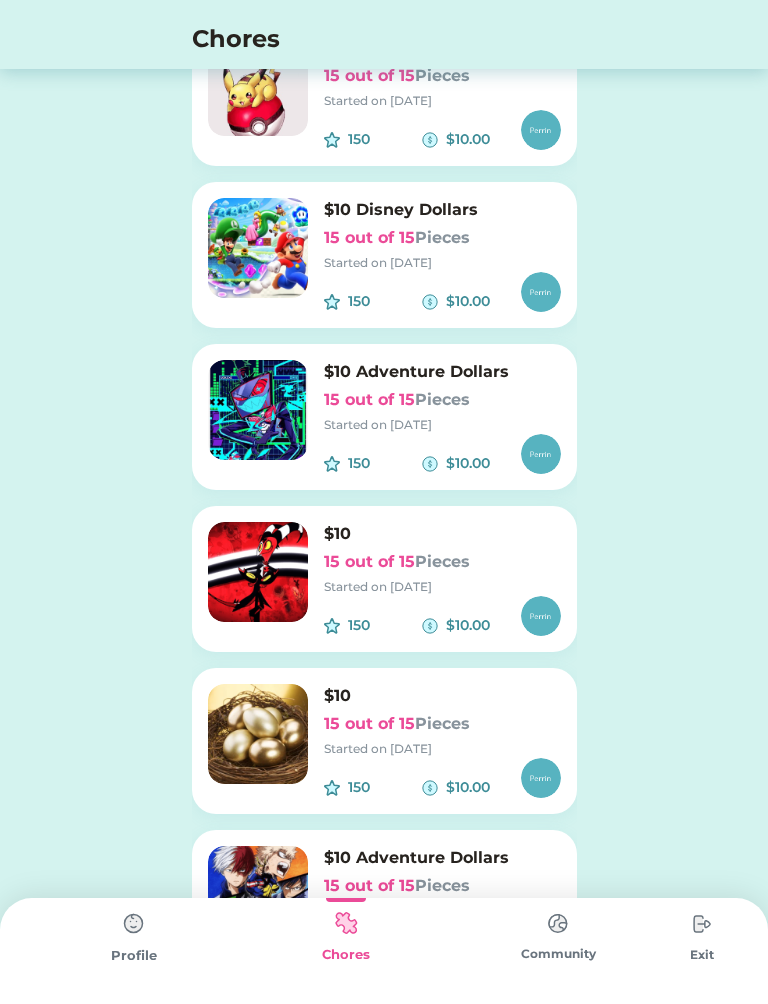 scroll, scrollTop: 390, scrollLeft: 0, axis: vertical 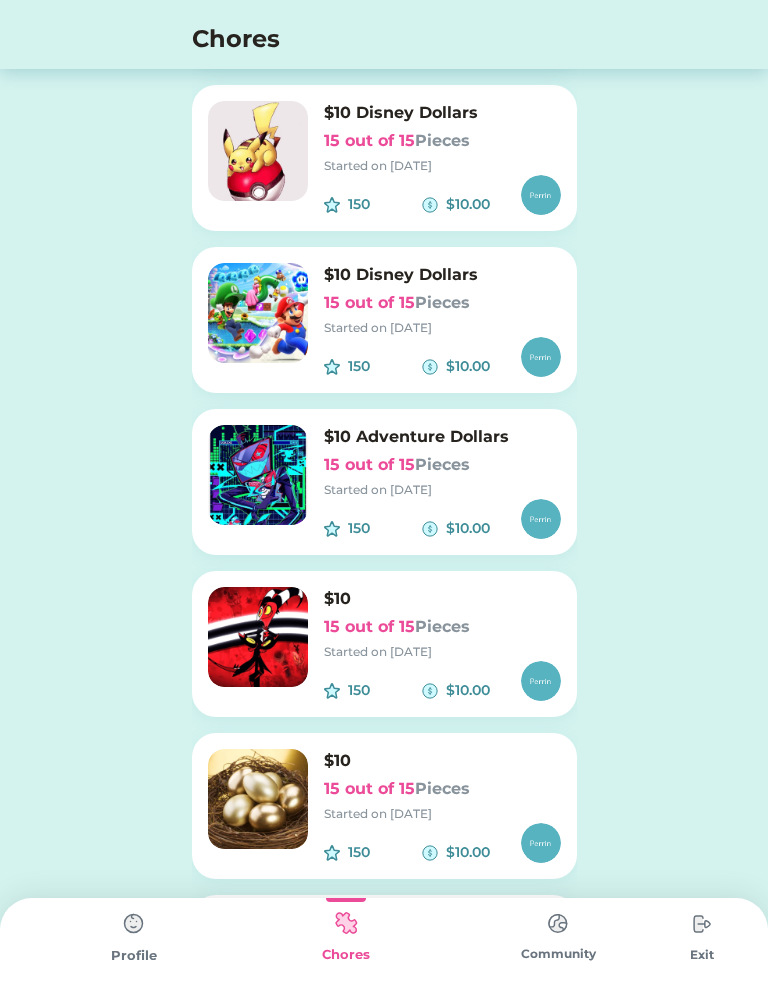 click on "$10.00" at bounding box center [479, 690] 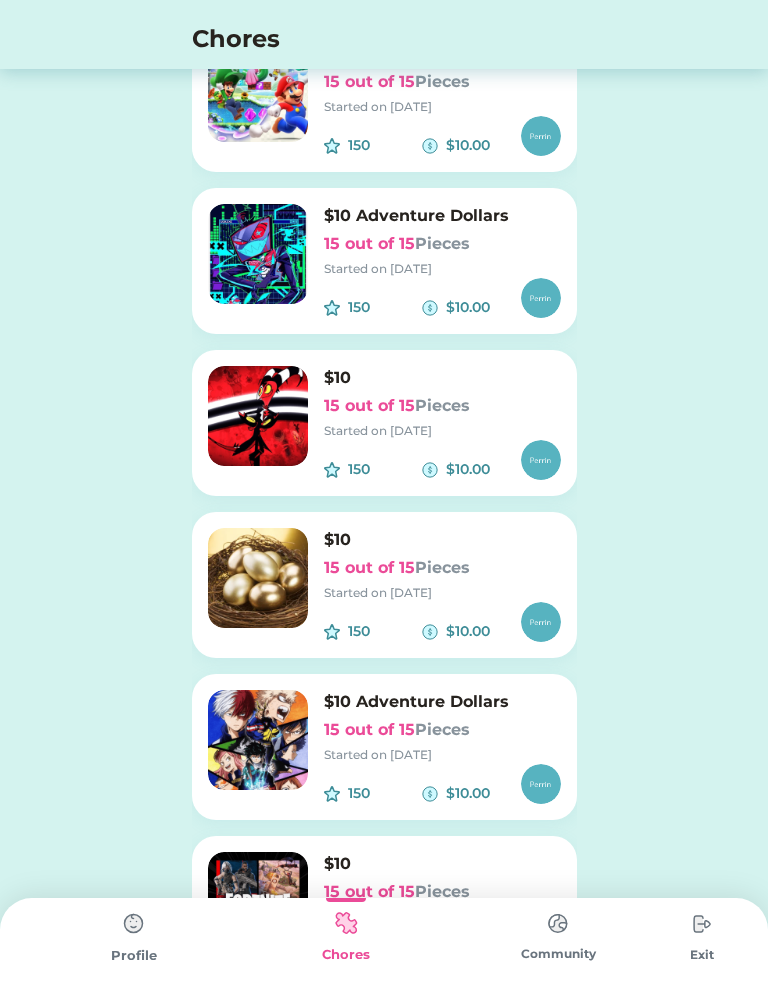 scroll, scrollTop: 725, scrollLeft: 0, axis: vertical 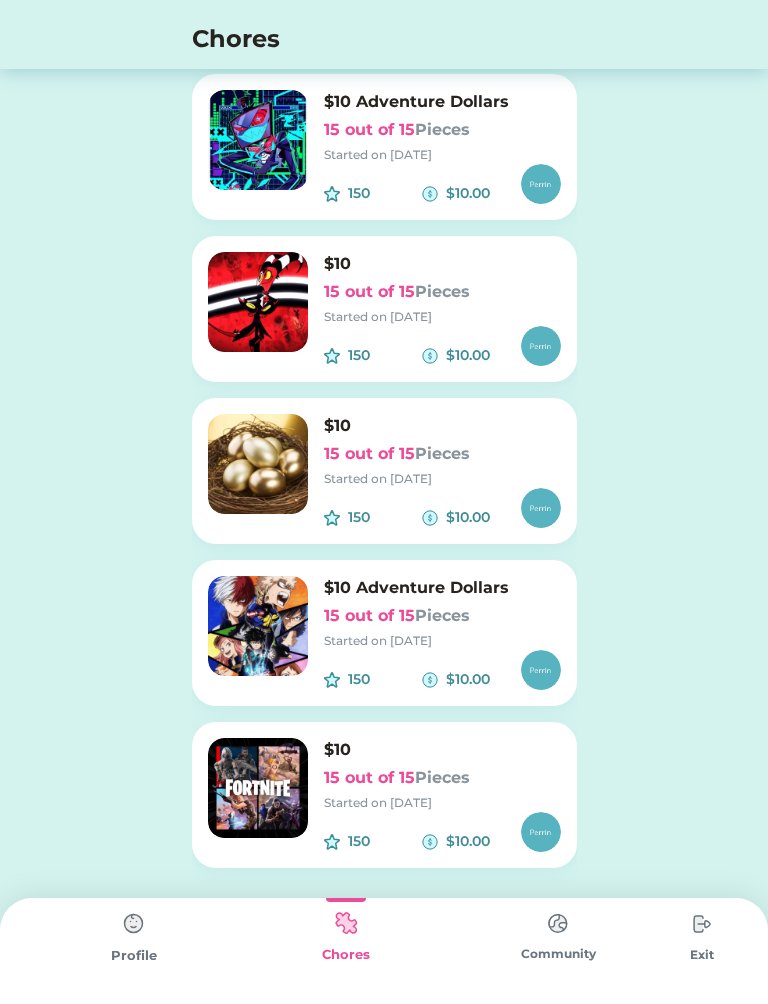 click at bounding box center [258, 302] 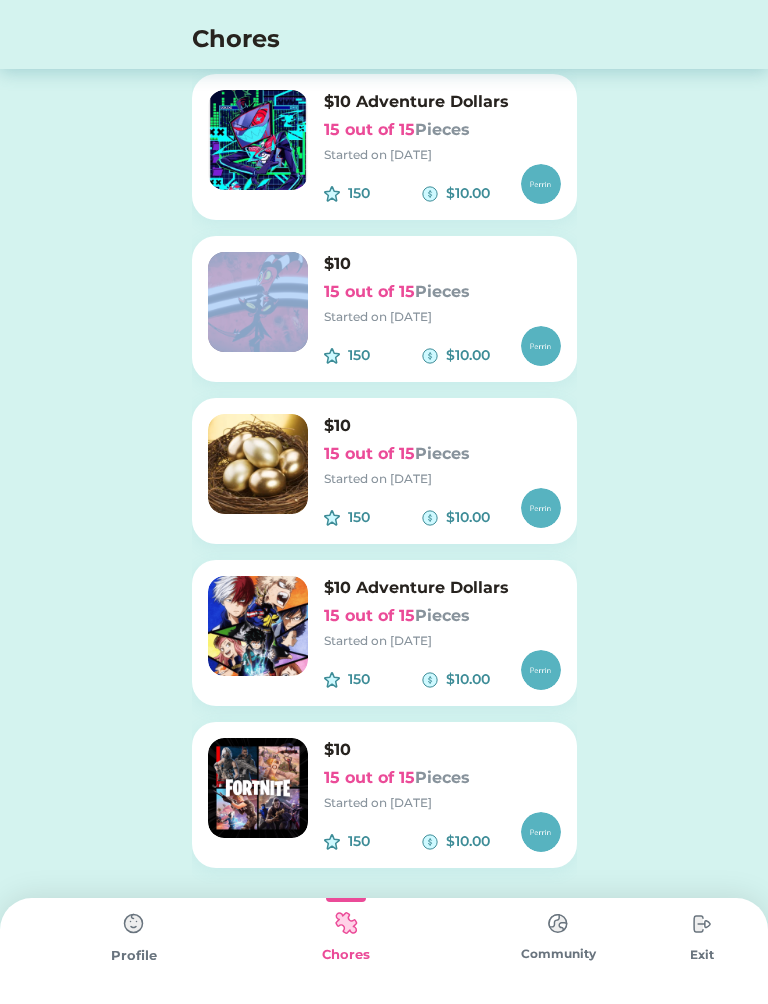 click at bounding box center (258, 302) 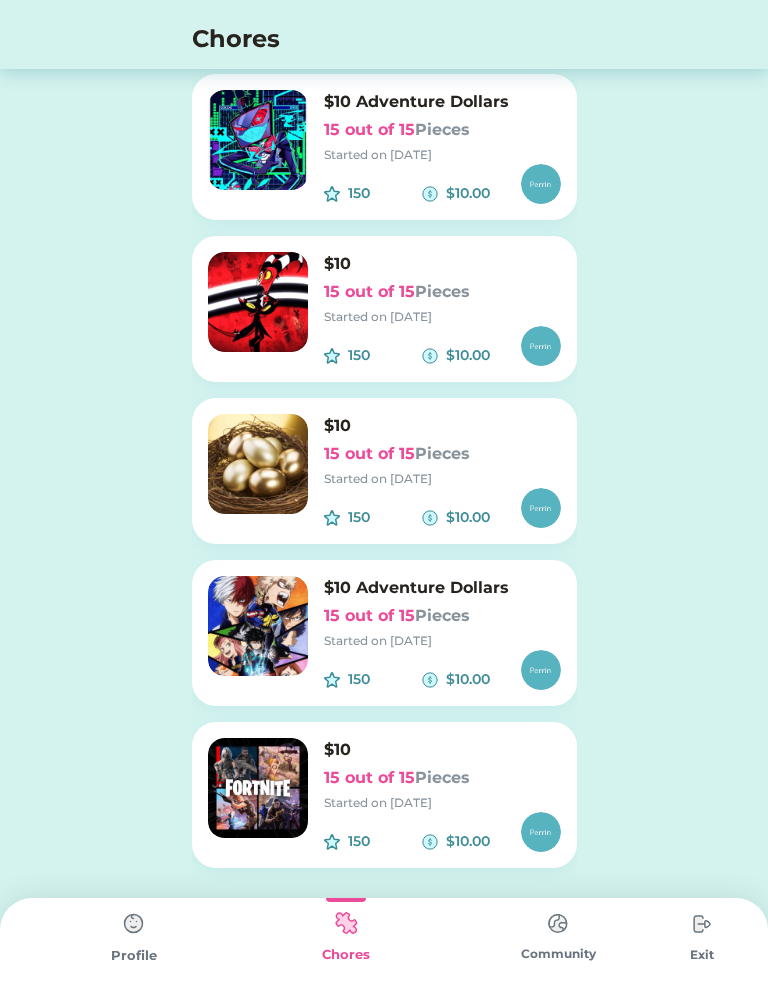 click at bounding box center (258, 302) 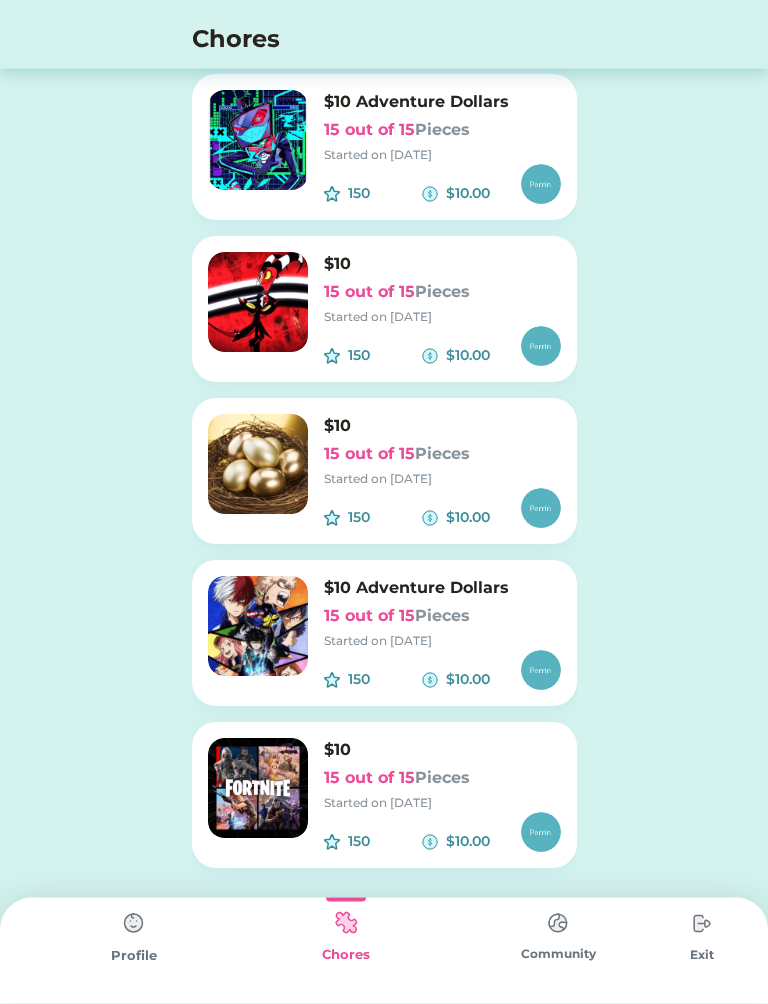 scroll, scrollTop: 721, scrollLeft: 0, axis: vertical 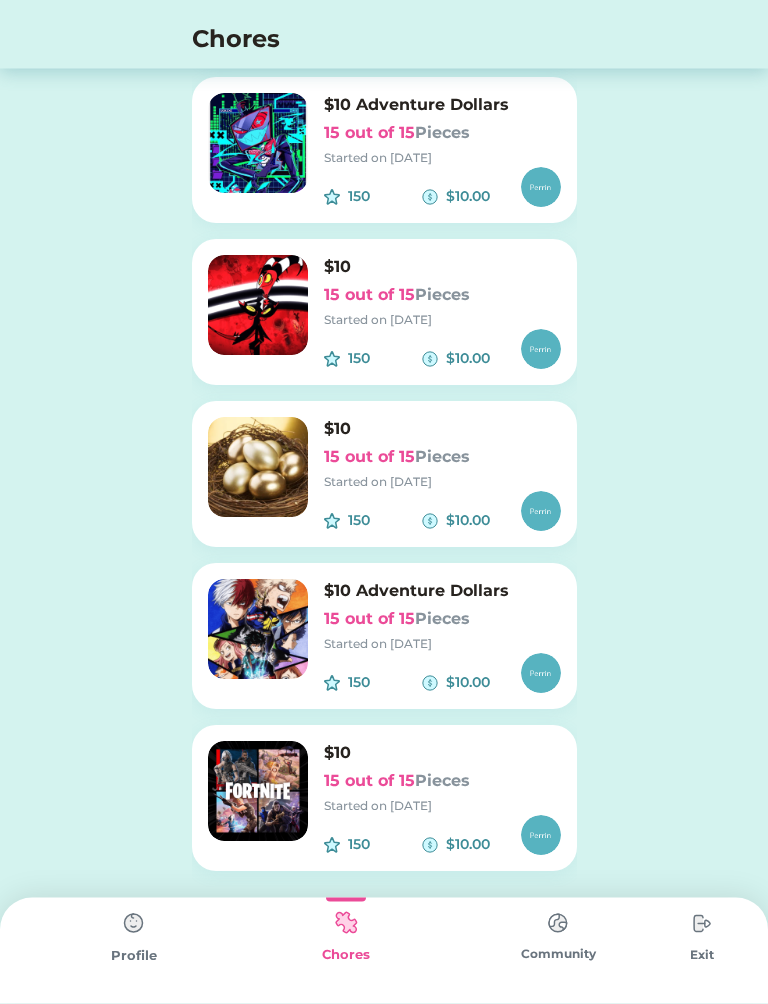 click at bounding box center (258, 306) 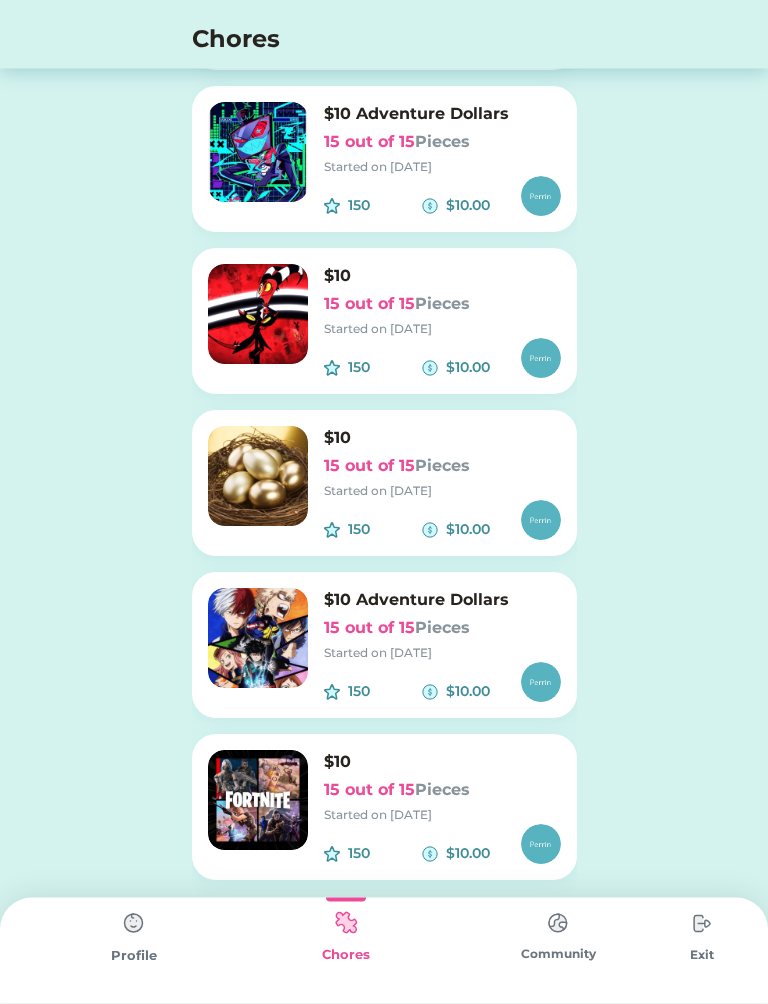 click at bounding box center [258, 315] 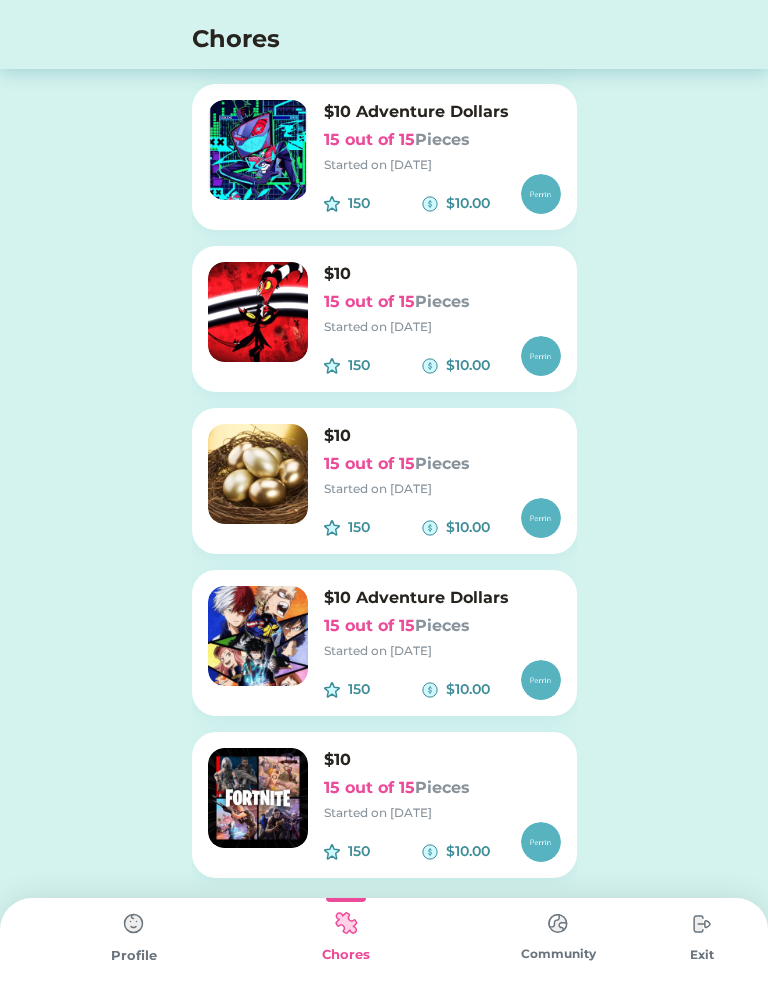 click on "15 out of 15  Pieces" at bounding box center (442, 302) 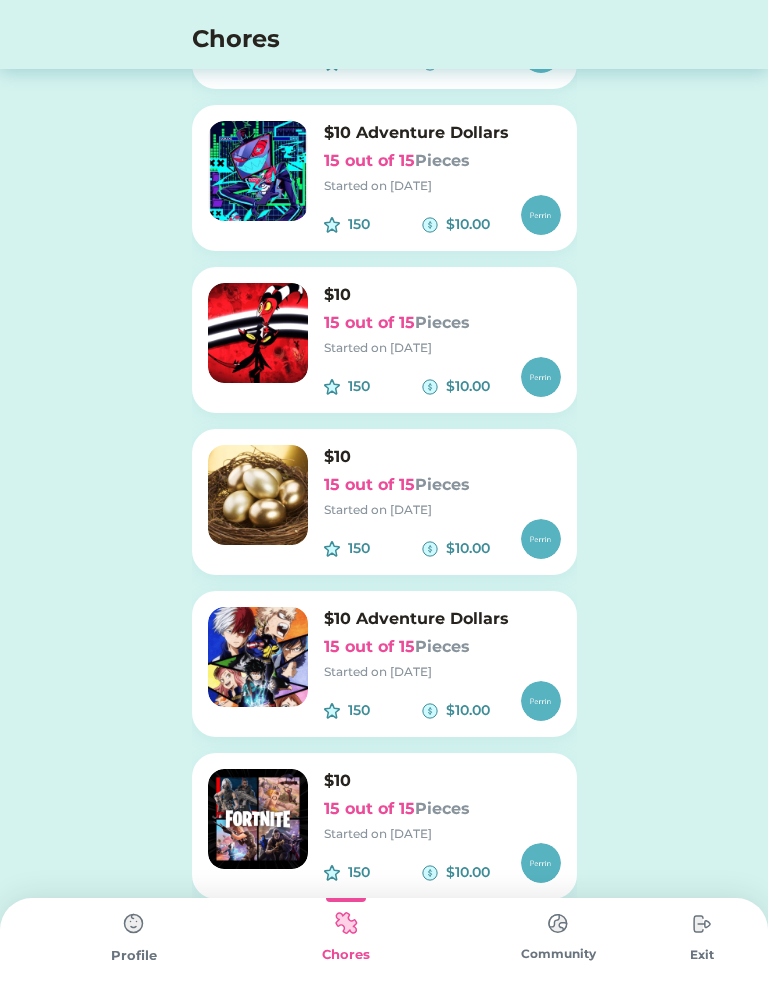 scroll, scrollTop: 665, scrollLeft: 0, axis: vertical 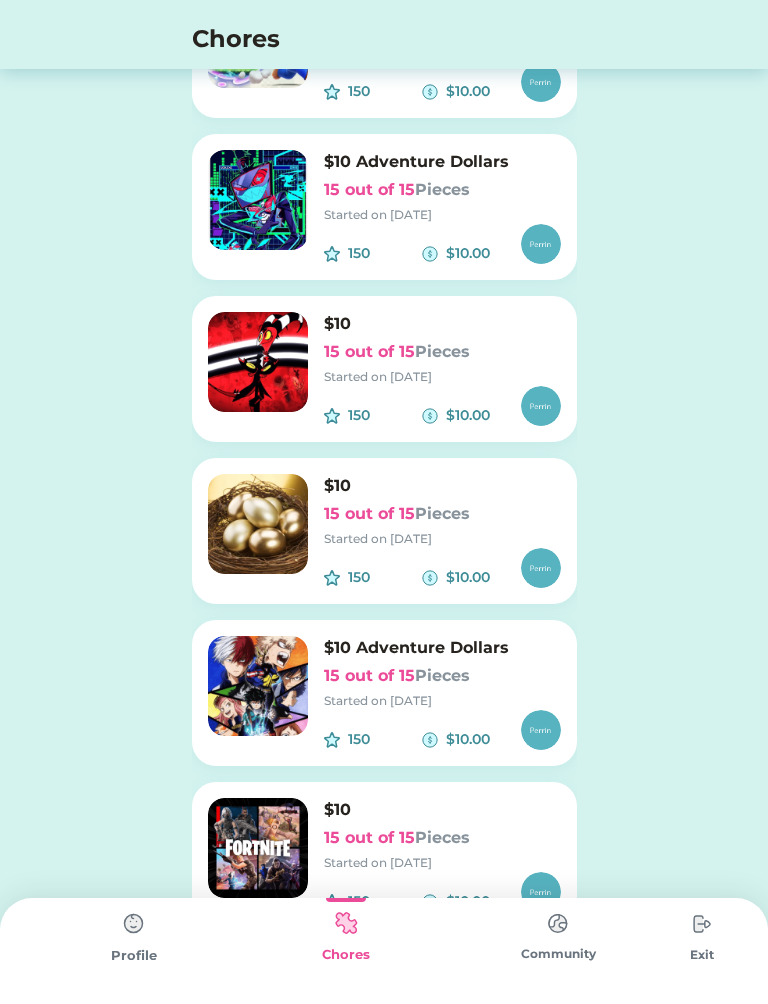 click at bounding box center (258, 362) 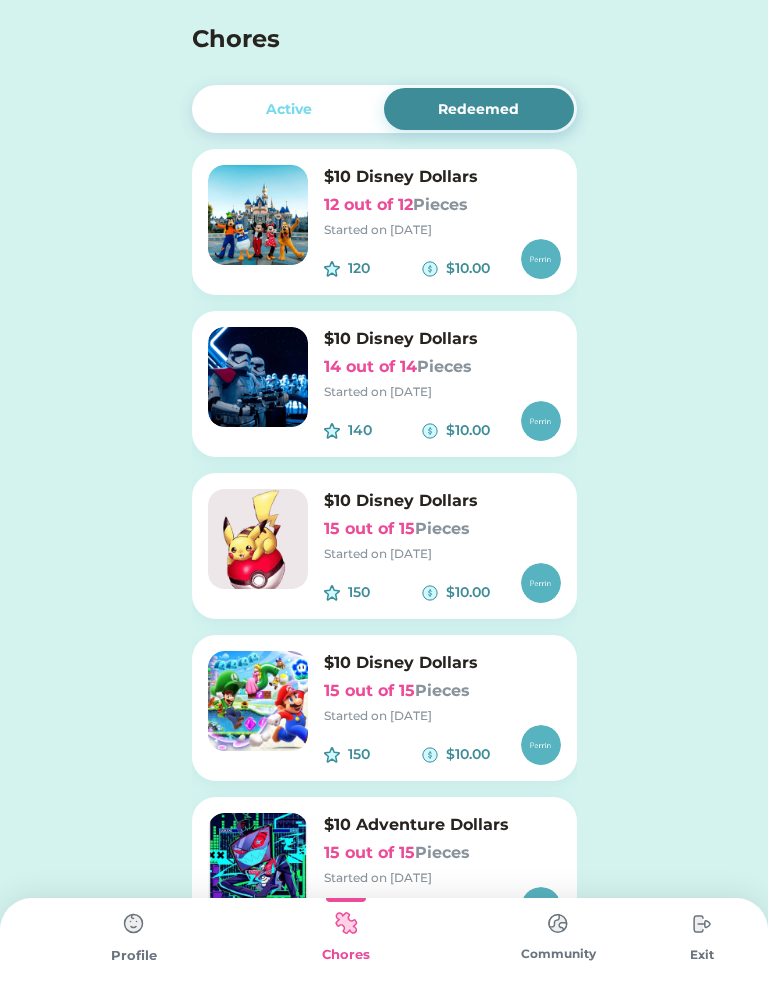 scroll, scrollTop: 0, scrollLeft: 0, axis: both 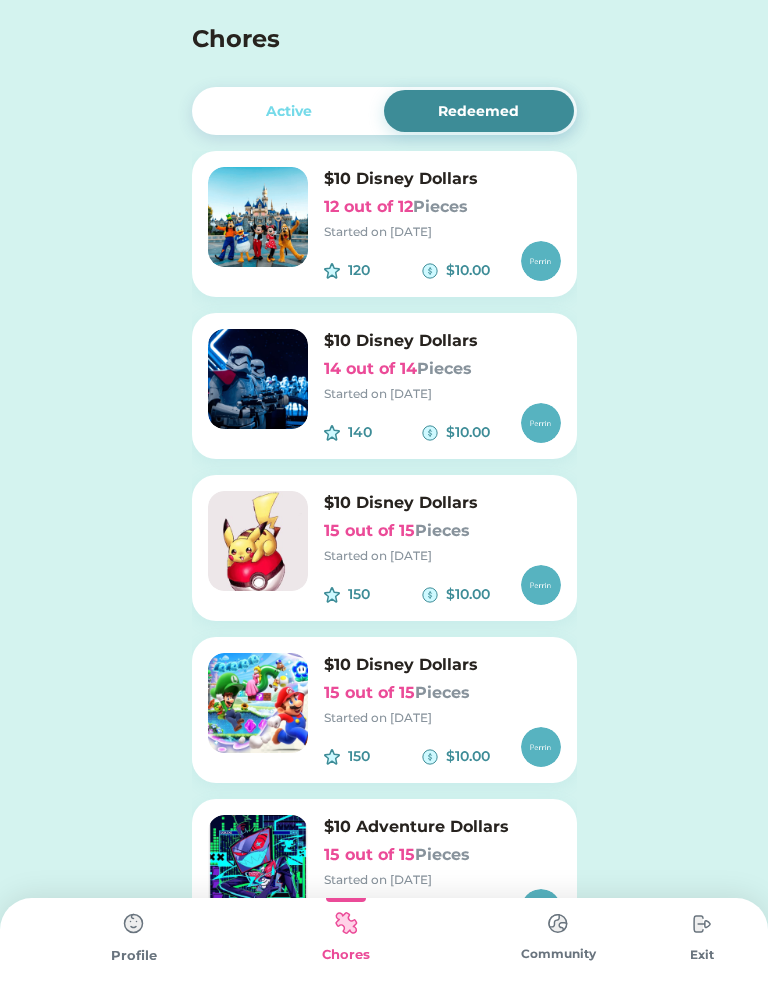 click on "Active" at bounding box center (289, 111) 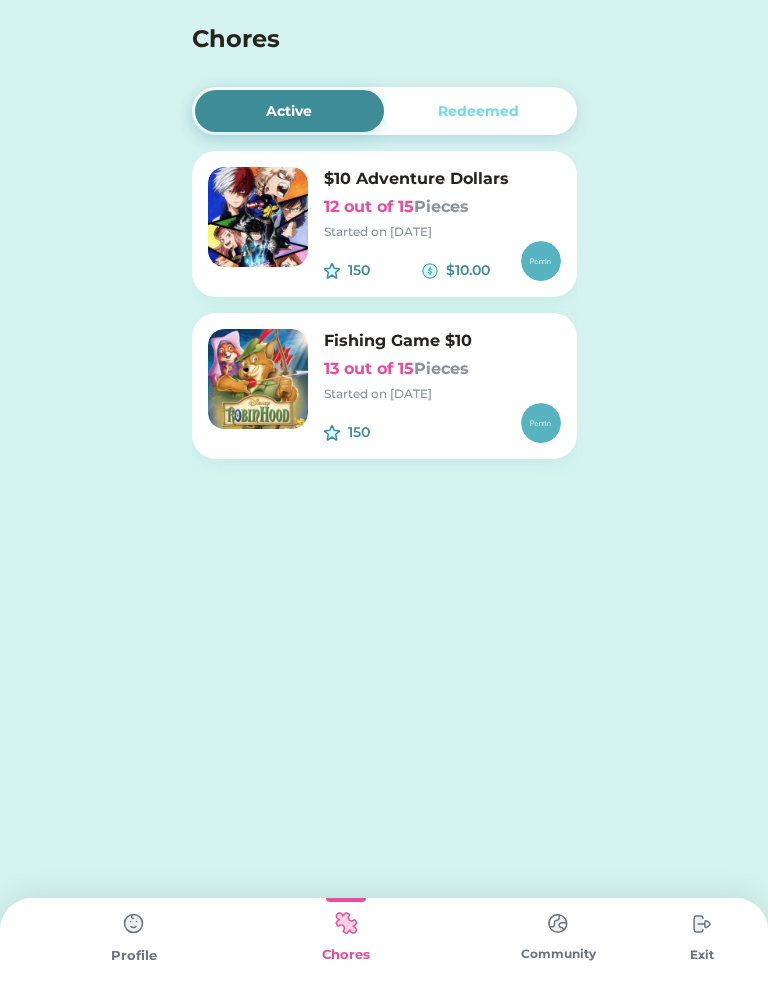 click at bounding box center [134, 924] 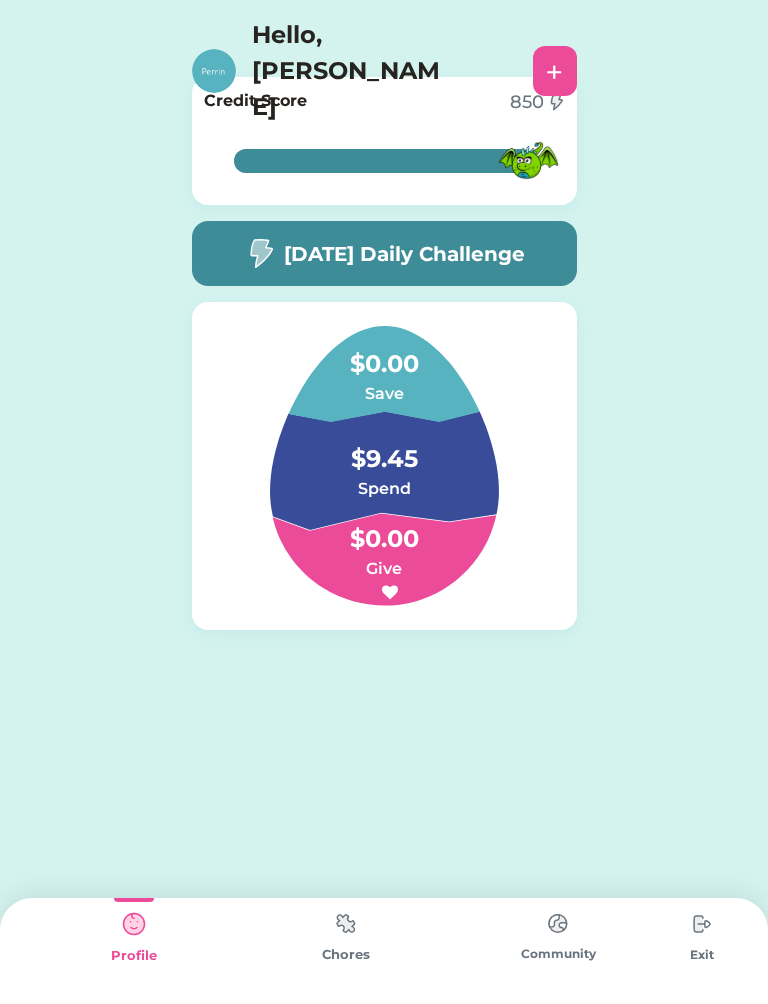 click on "[DATE] Daily Challenge" at bounding box center (404, 254) 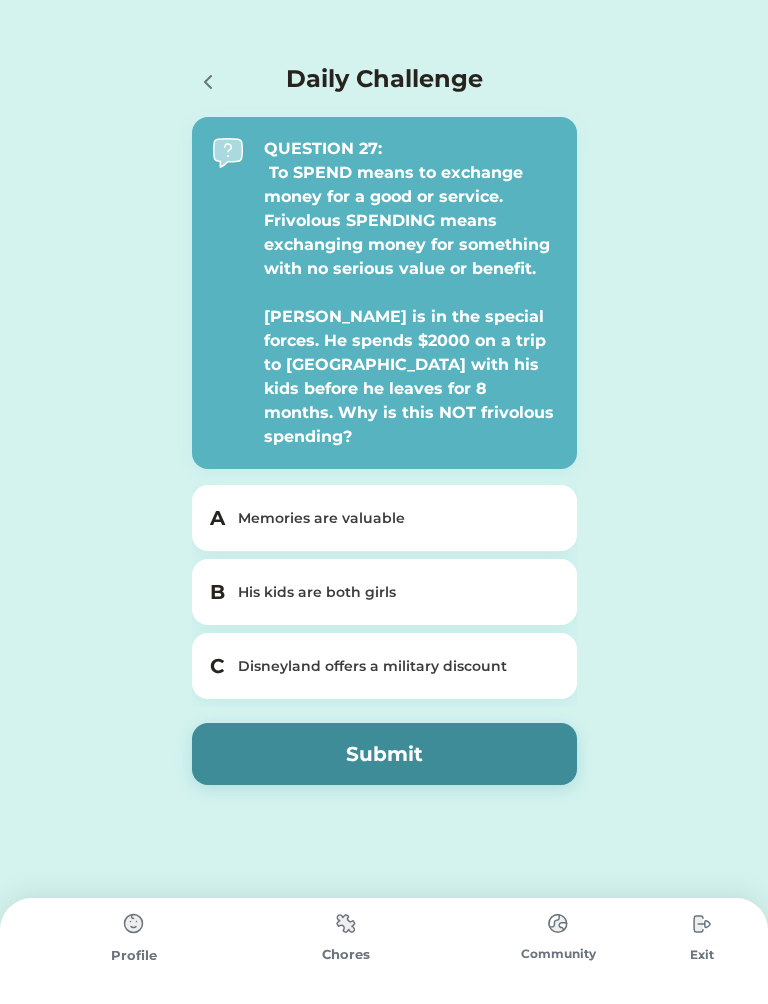 click on "A Memories are valuable" at bounding box center (384, 518) 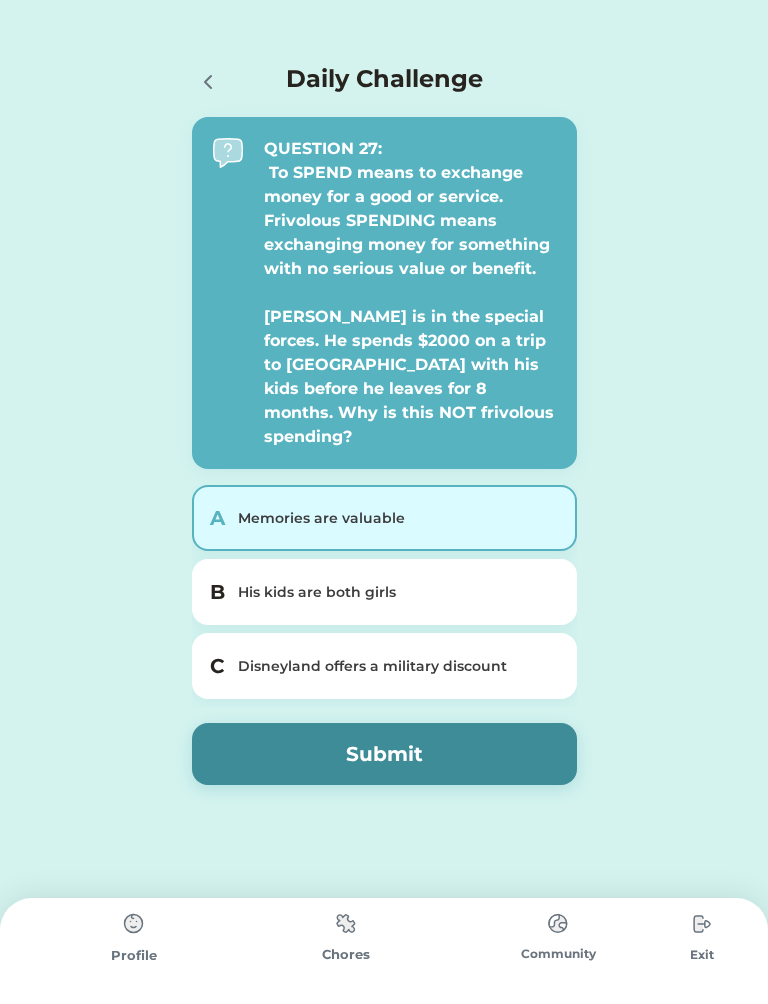 click on "Submit" at bounding box center [384, 754] 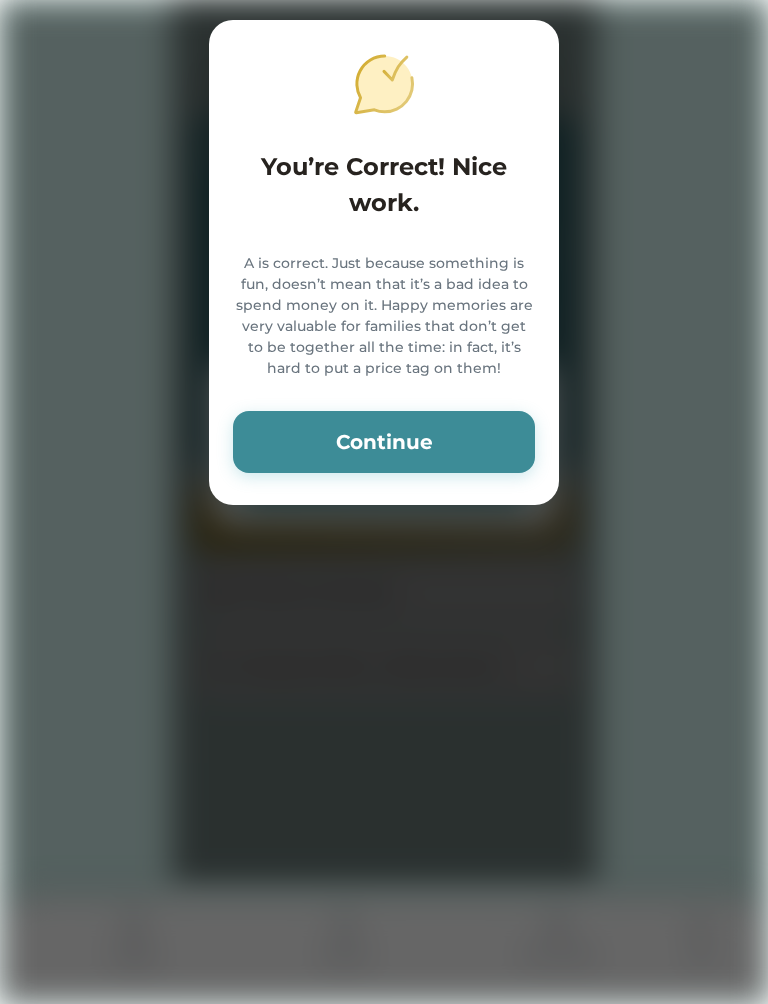 click on "Continue" at bounding box center (384, 442) 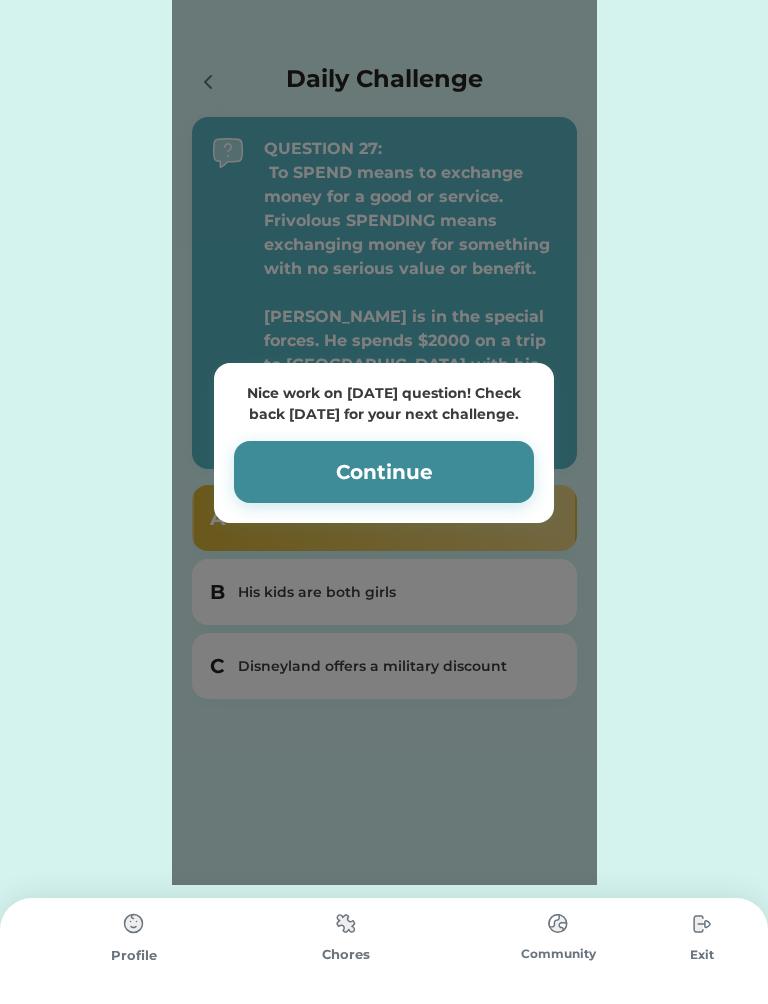 click on "Continue" at bounding box center (384, 472) 